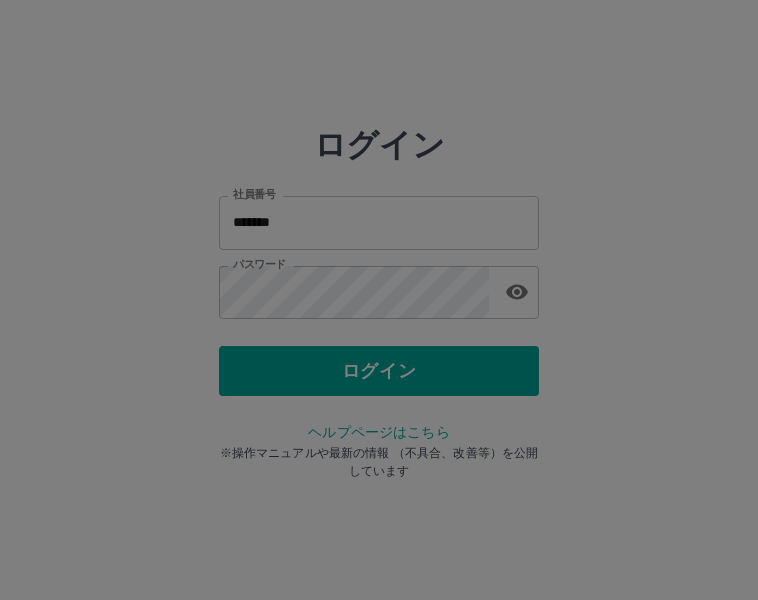 scroll, scrollTop: 0, scrollLeft: 0, axis: both 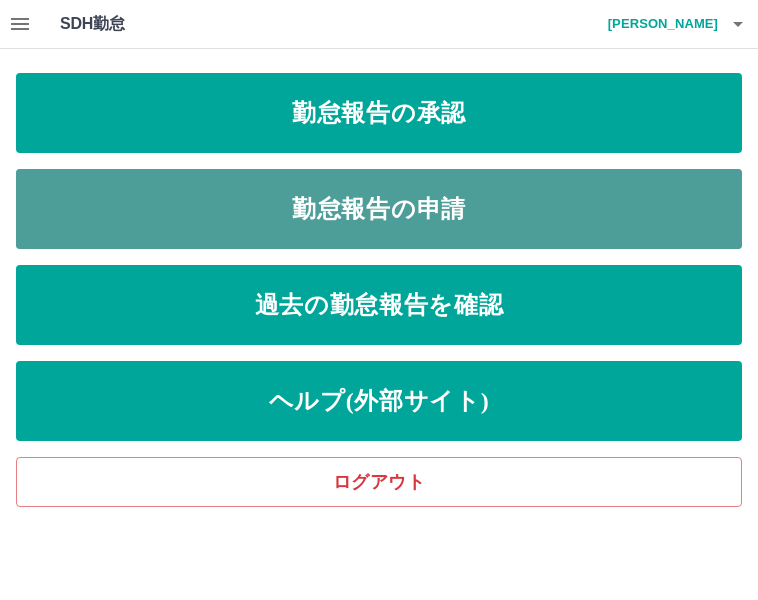 click on "勤怠報告の申請" at bounding box center (379, 209) 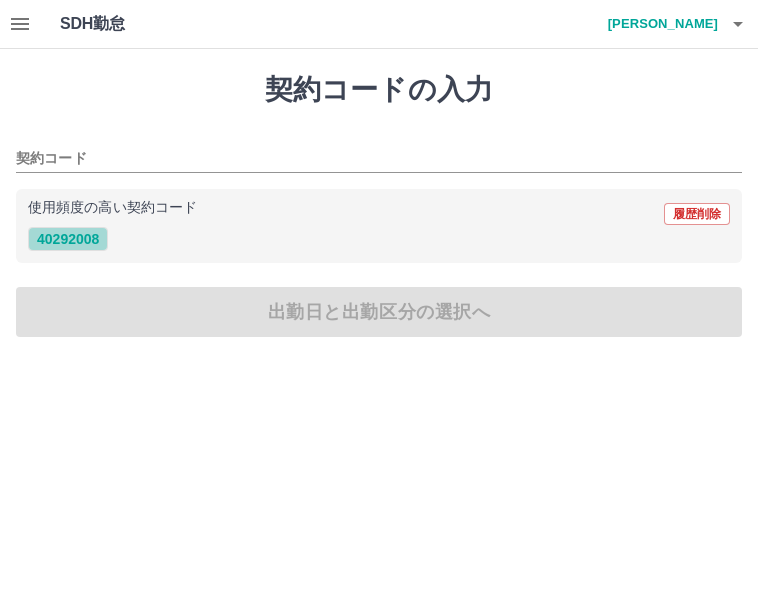 click on "40292008" at bounding box center [68, 239] 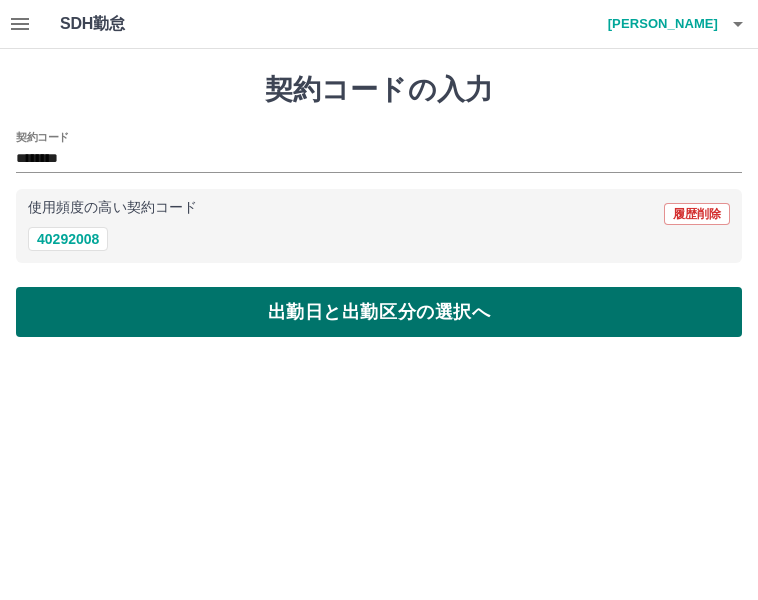 click on "出勤日と出勤区分の選択へ" at bounding box center (379, 312) 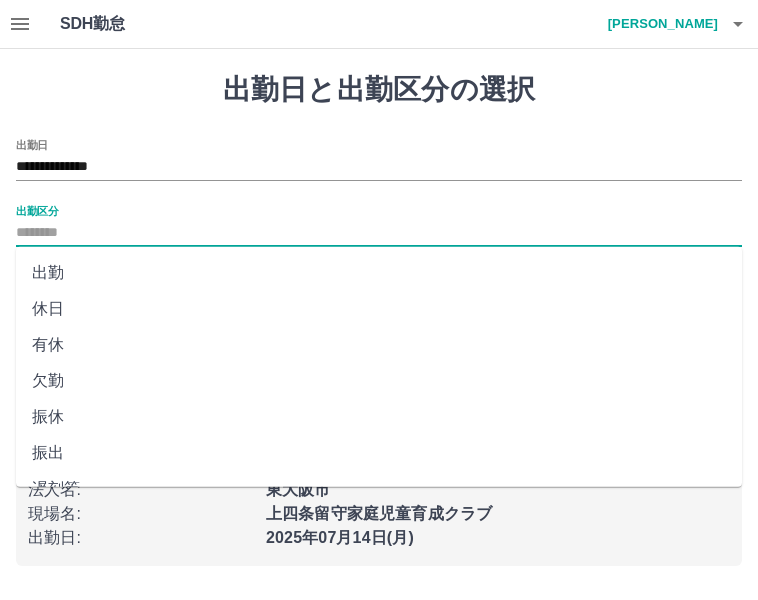 click on "出勤区分" at bounding box center [379, 233] 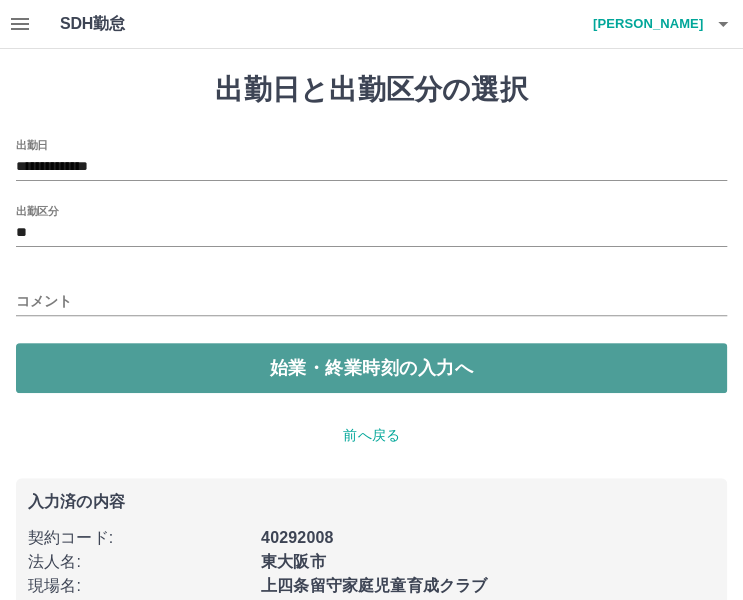 click on "始業・終業時刻の入力へ" at bounding box center (371, 368) 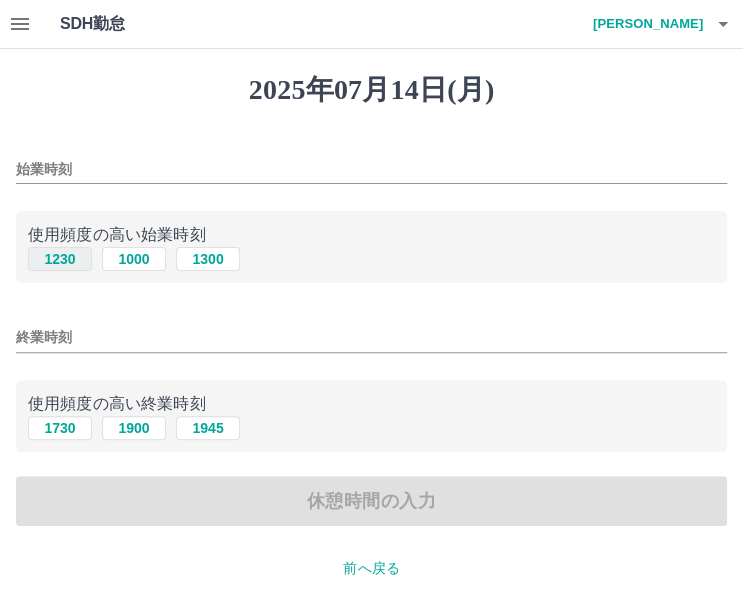 click on "1230" at bounding box center (60, 259) 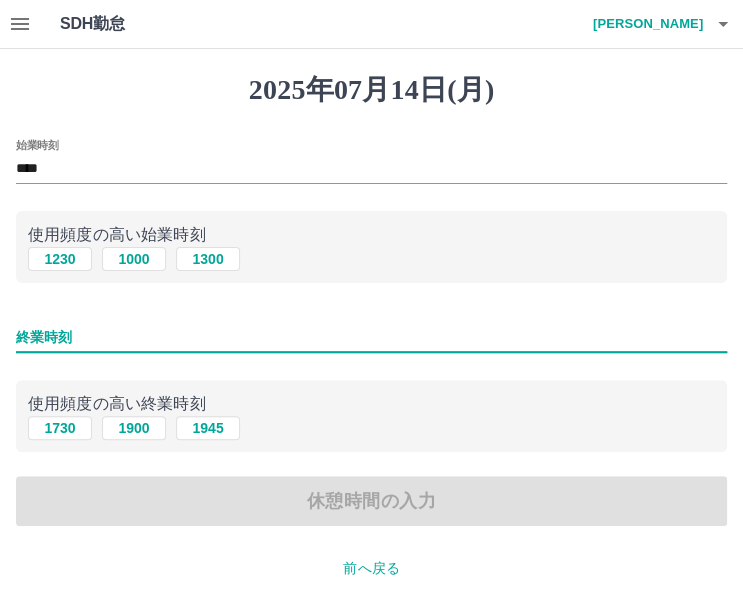 click on "終業時刻" at bounding box center (371, 337) 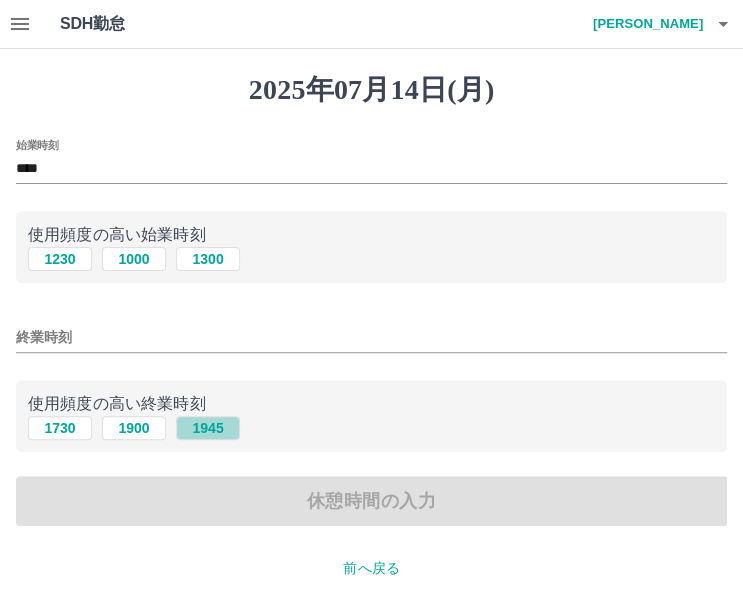 click on "1945" at bounding box center (208, 428) 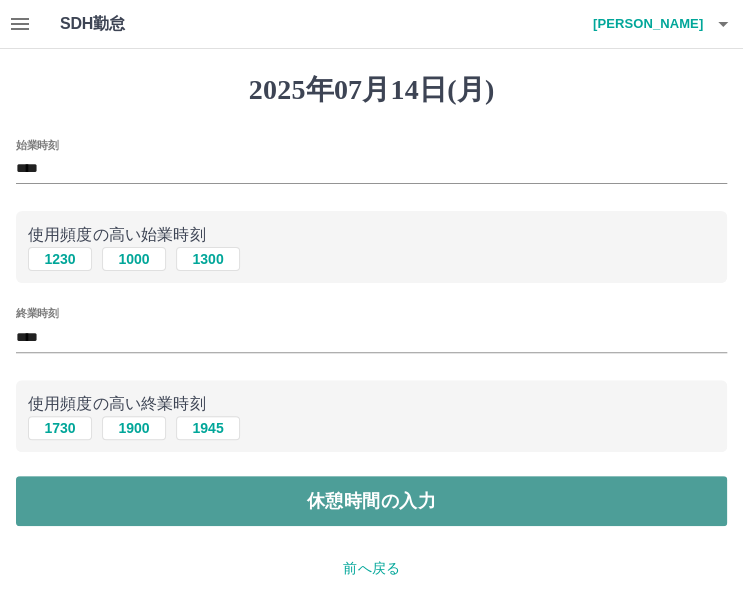 click on "休憩時間の入力" at bounding box center [371, 501] 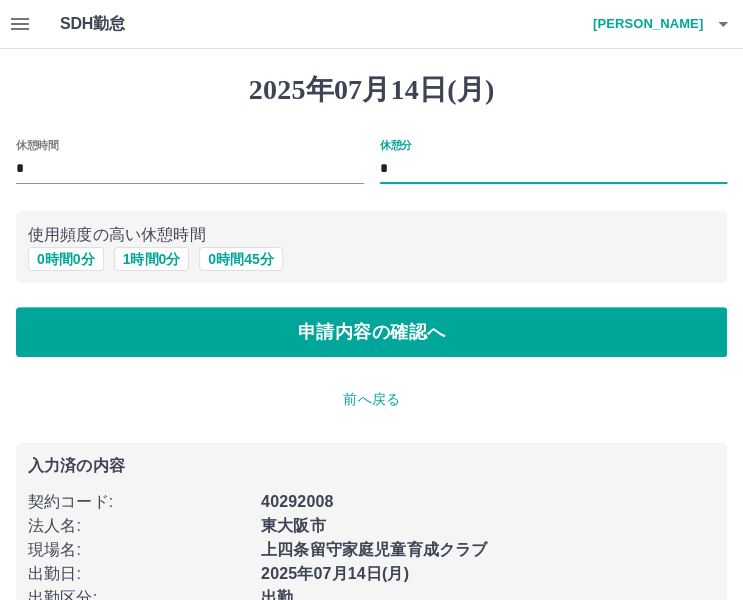 drag, startPoint x: 400, startPoint y: 175, endPoint x: 374, endPoint y: 178, distance: 26.172504 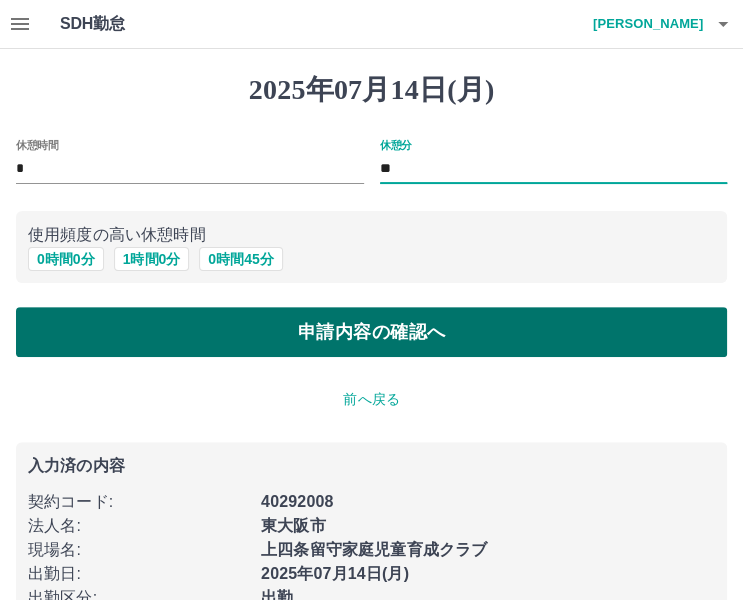 type on "**" 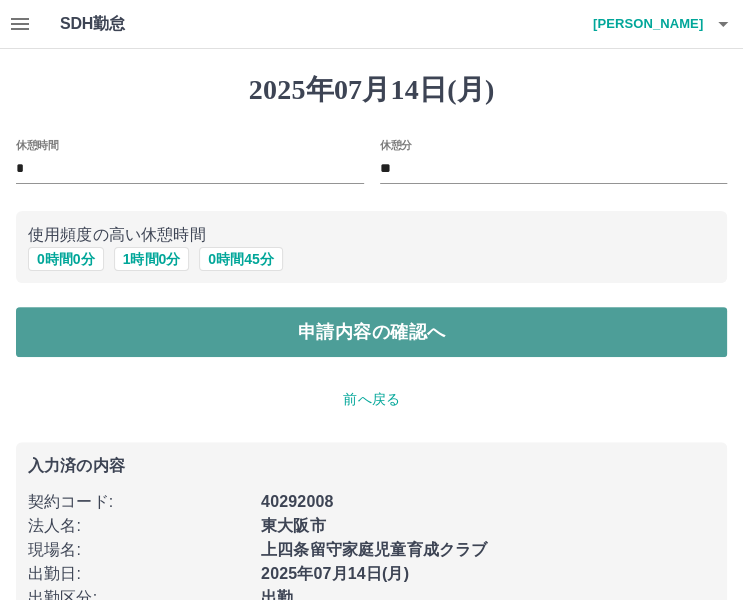 click on "申請内容の確認へ" at bounding box center (371, 332) 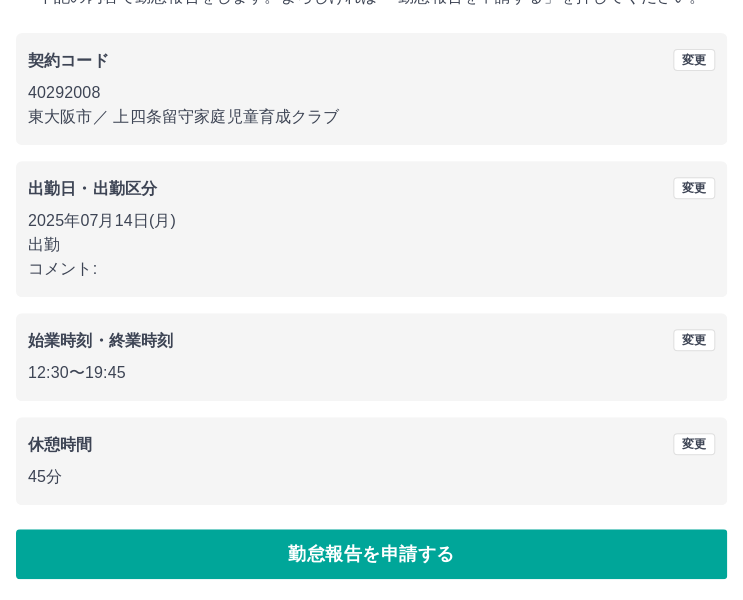 scroll, scrollTop: 148, scrollLeft: 0, axis: vertical 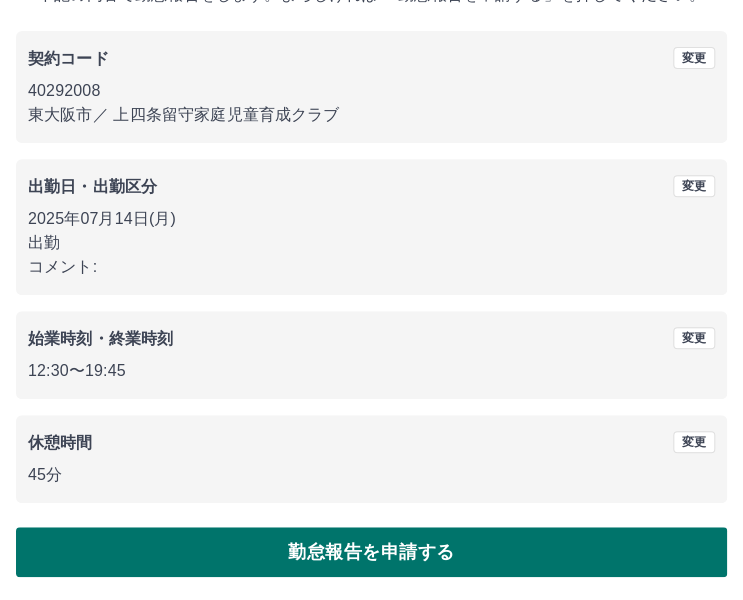 click on "勤怠報告を申請する" at bounding box center (371, 552) 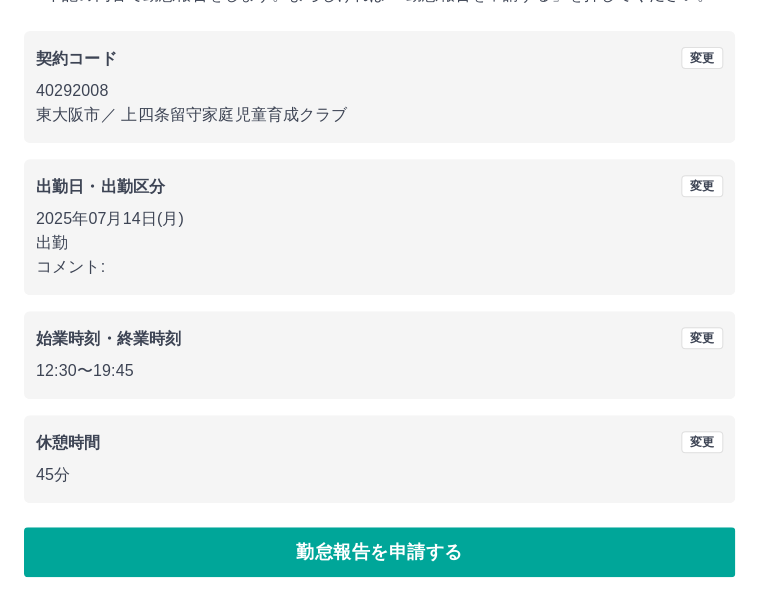 scroll, scrollTop: 0, scrollLeft: 0, axis: both 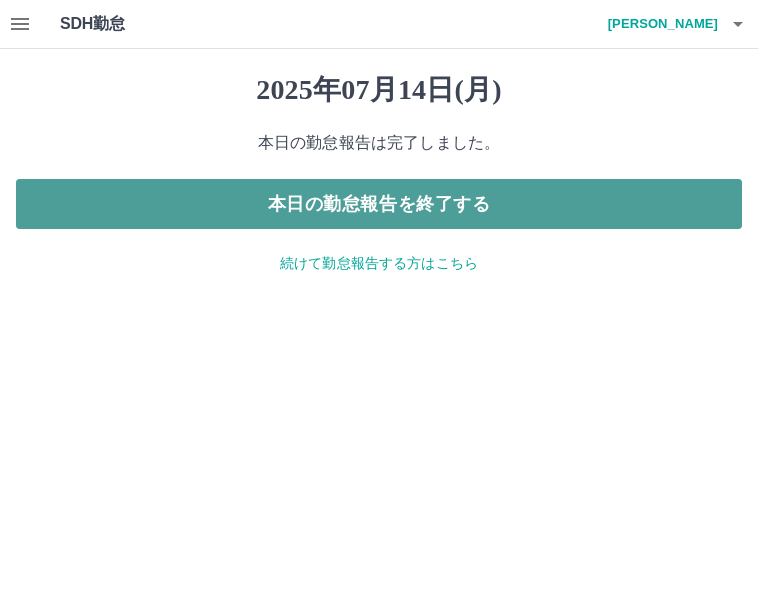 click on "本日の勤怠報告を終了する" at bounding box center (379, 204) 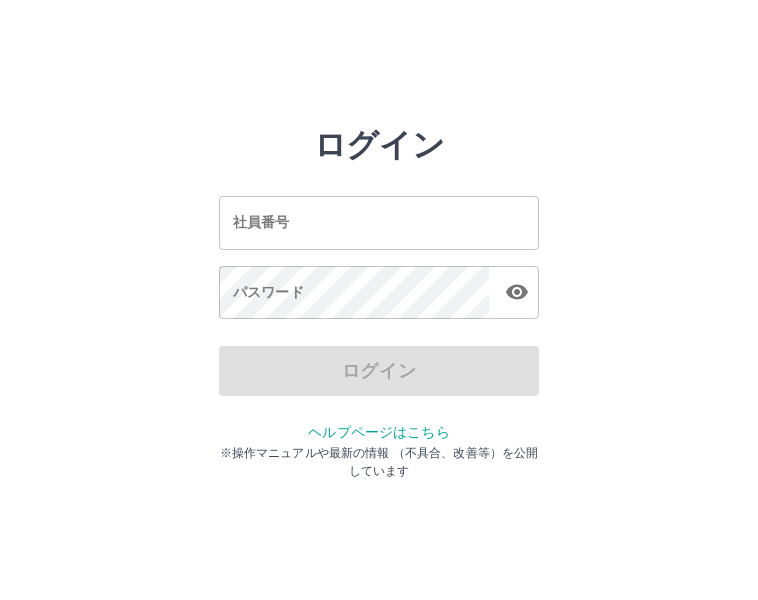 scroll, scrollTop: 0, scrollLeft: 0, axis: both 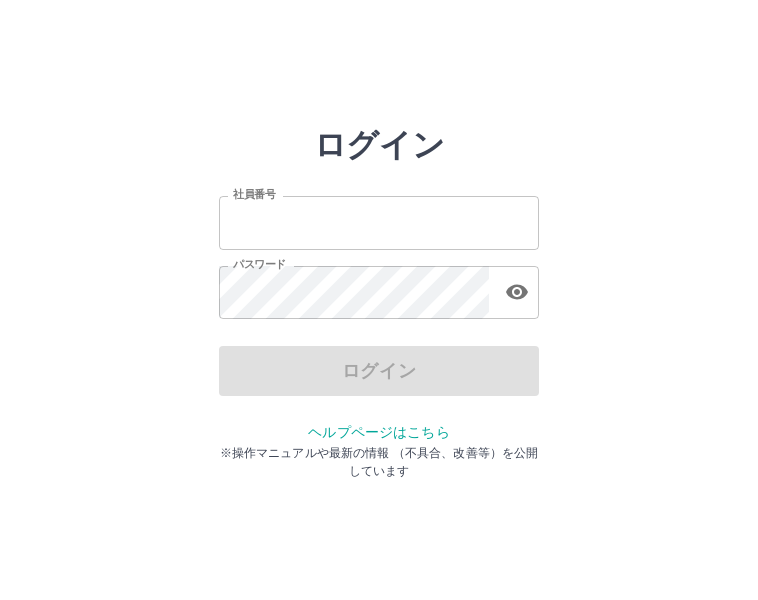 type on "*******" 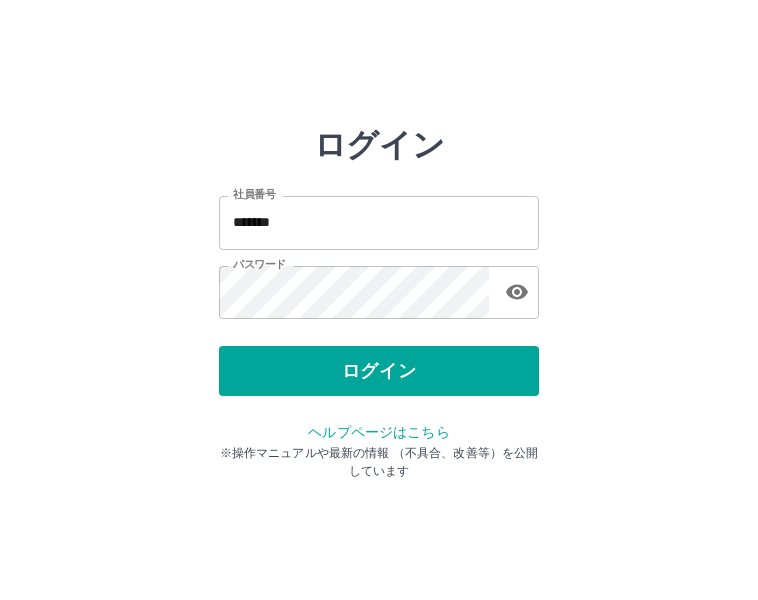 click on "ログイン" at bounding box center [379, 371] 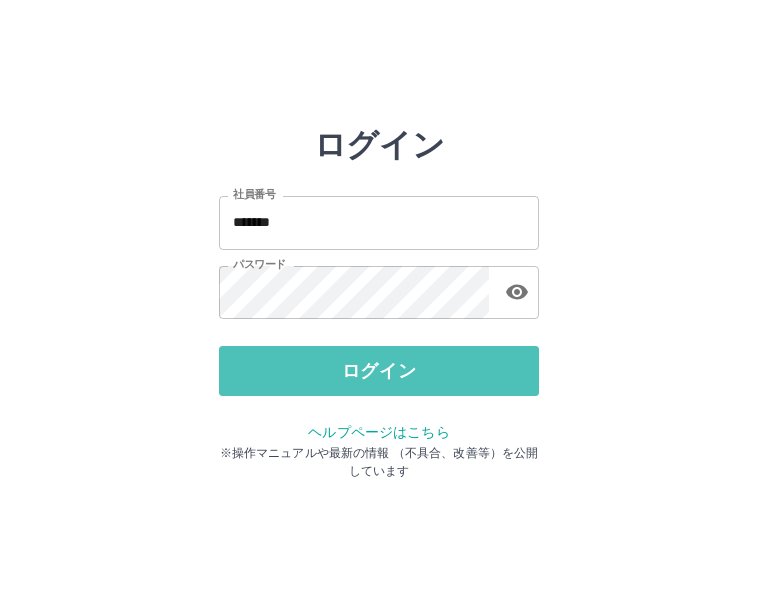 click on "ログイン" at bounding box center (379, 371) 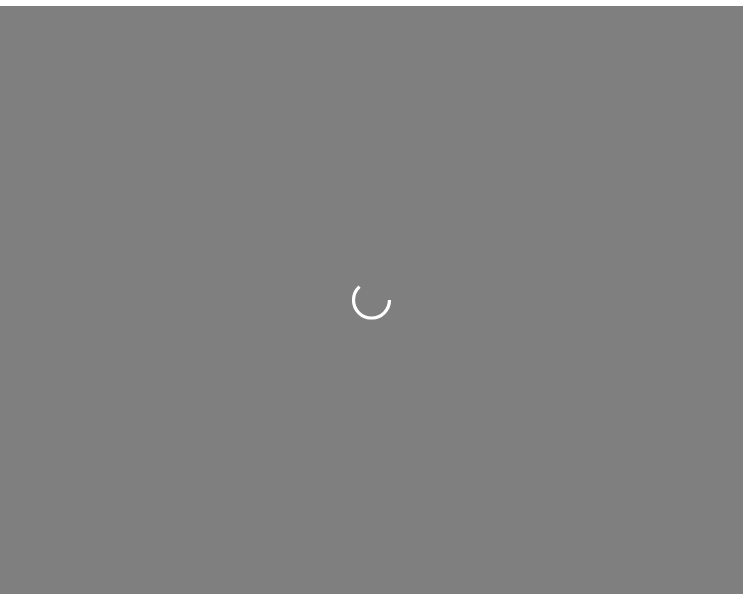scroll, scrollTop: 0, scrollLeft: 0, axis: both 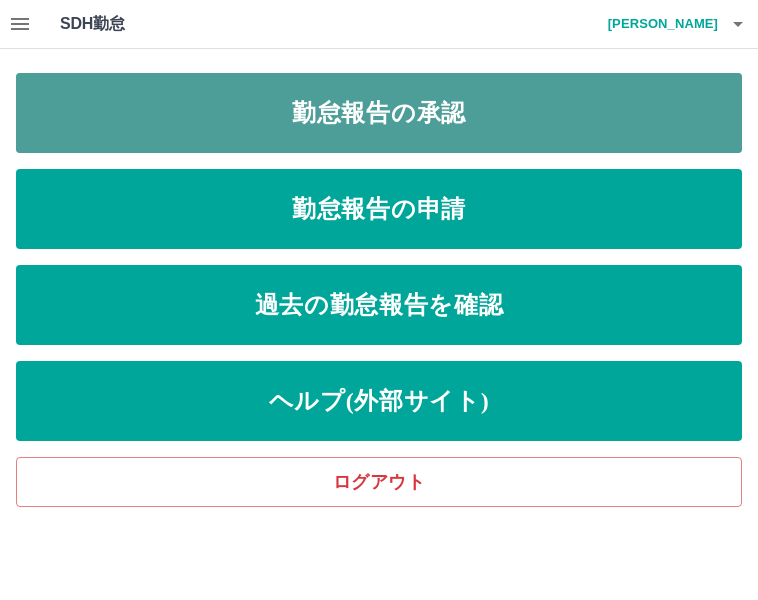 click on "勤怠報告の承認" at bounding box center [379, 113] 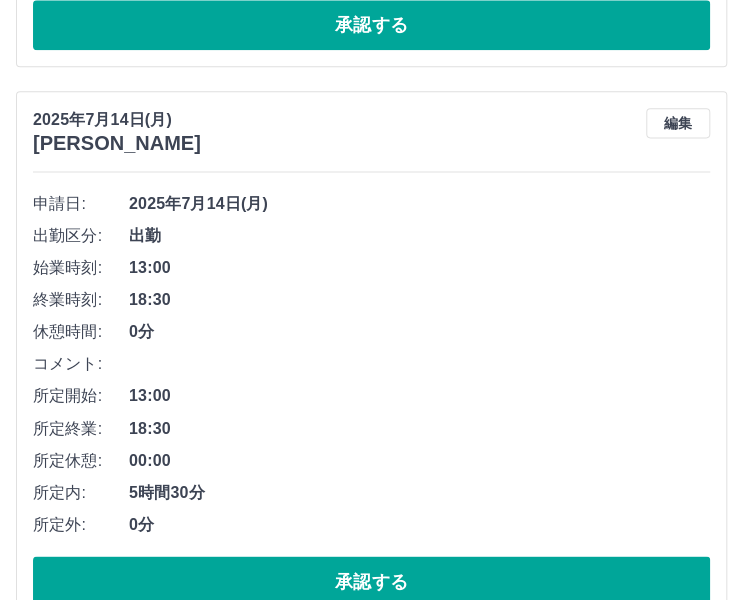 scroll, scrollTop: 800, scrollLeft: 0, axis: vertical 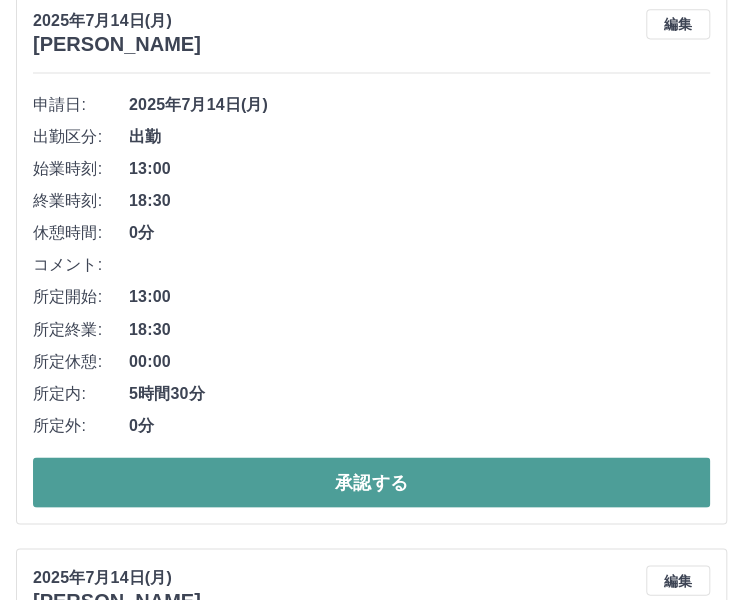 click on "承認する" at bounding box center (371, 482) 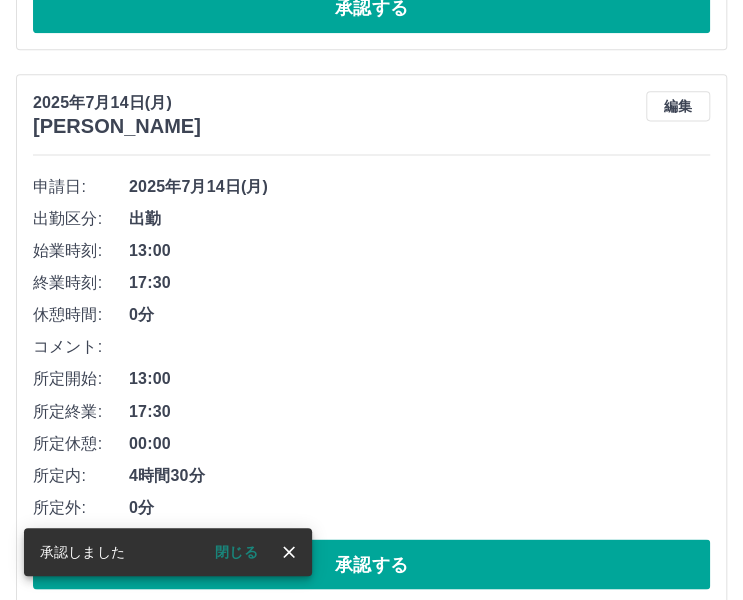 scroll, scrollTop: 744, scrollLeft: 0, axis: vertical 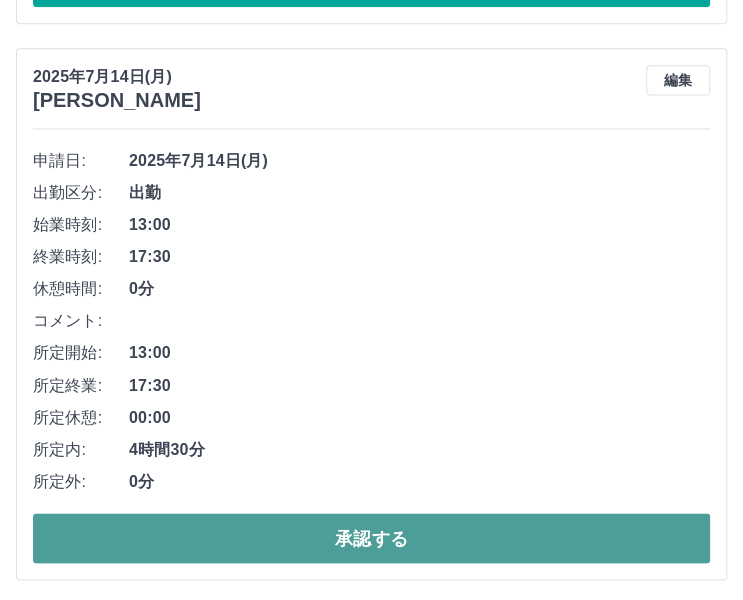 click on "承認する" at bounding box center [371, 538] 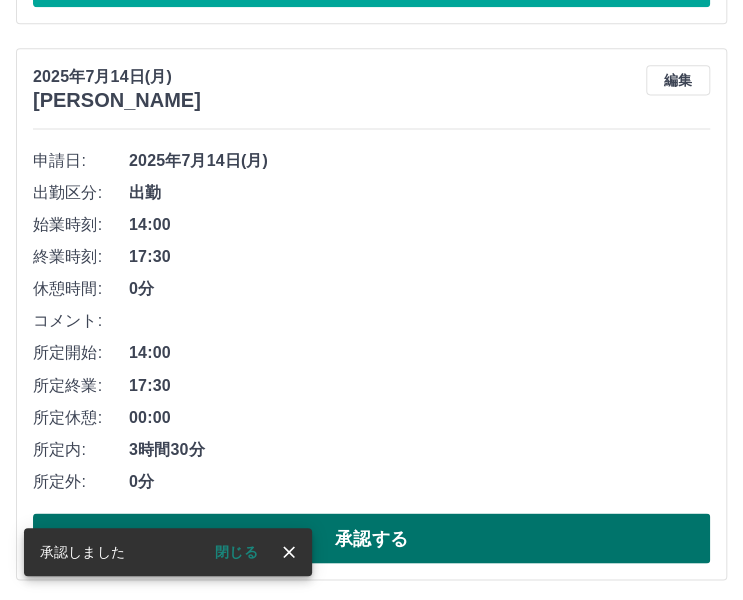 click on "承認する" at bounding box center [371, 538] 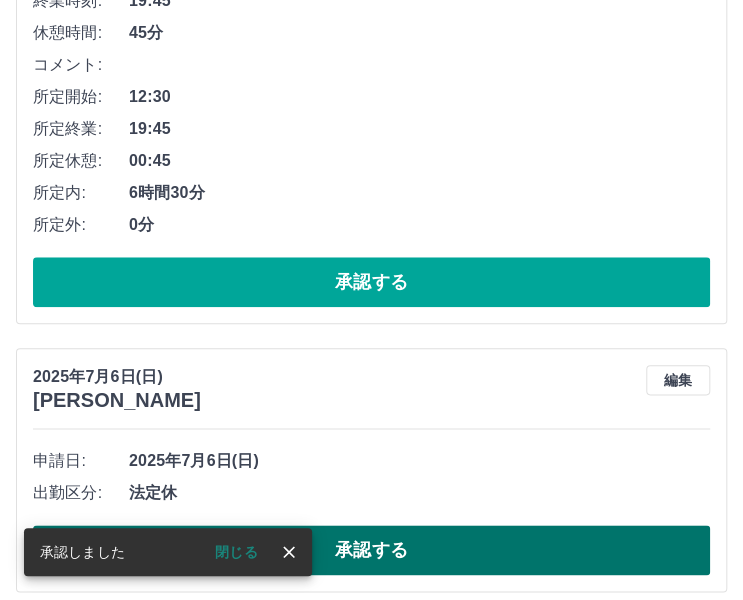 scroll, scrollTop: 244, scrollLeft: 0, axis: vertical 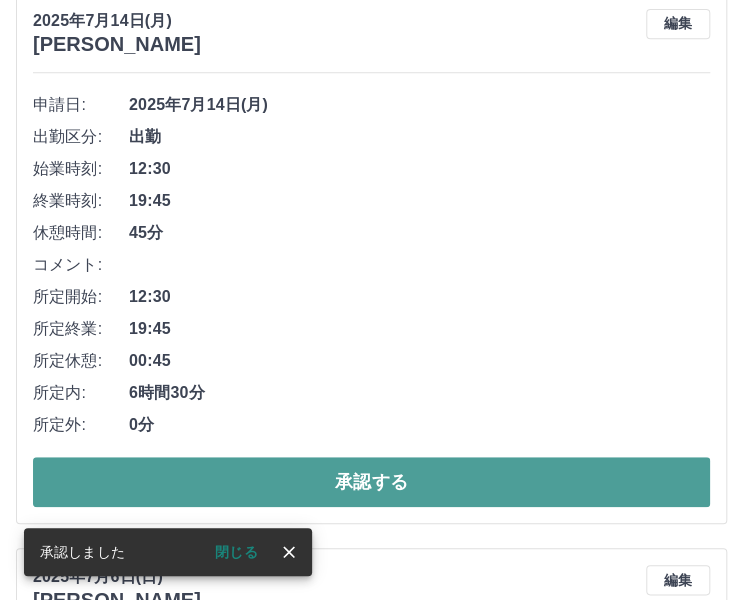 click on "承認する" at bounding box center (371, 482) 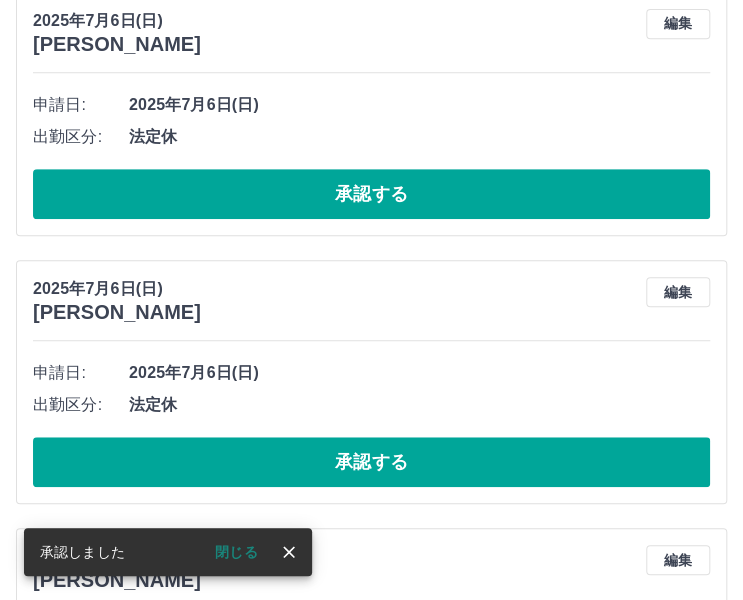 scroll, scrollTop: 0, scrollLeft: 0, axis: both 